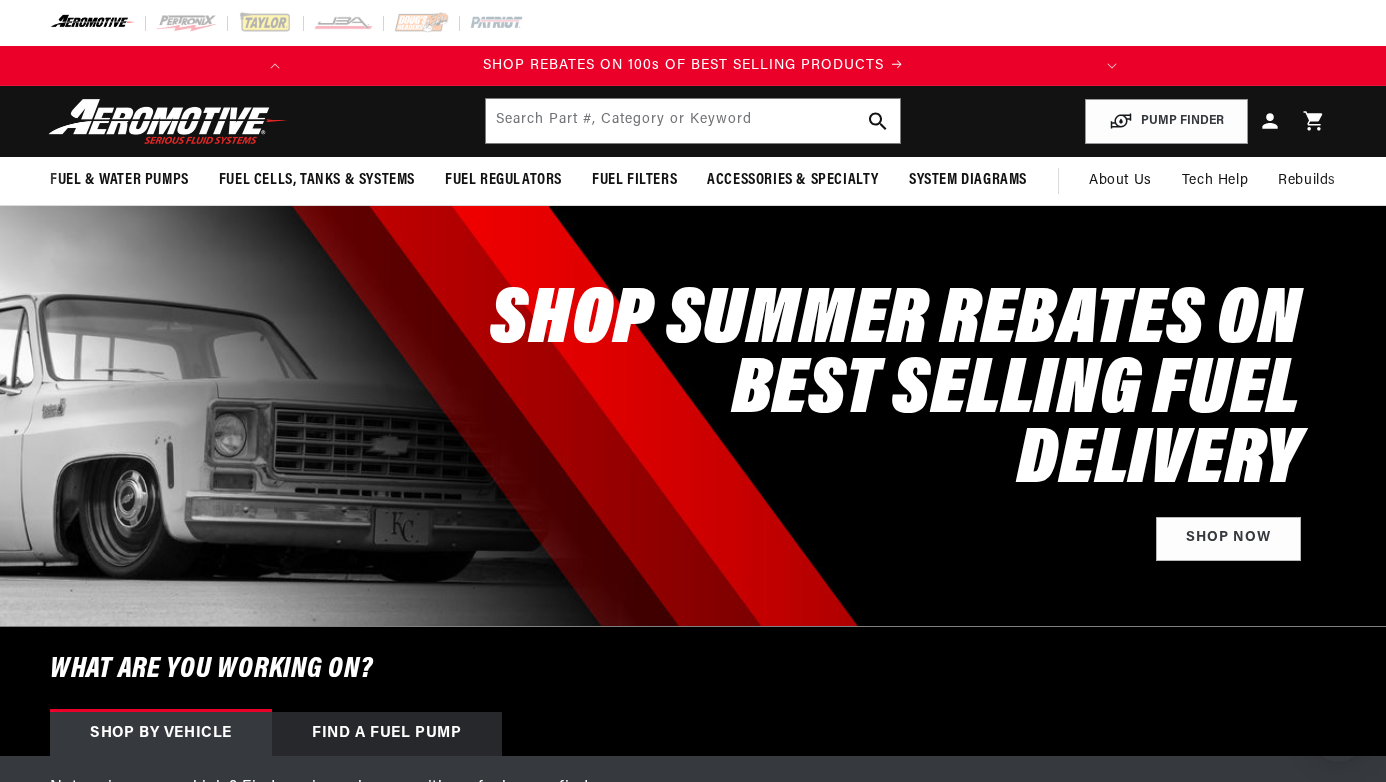 scroll, scrollTop: 0, scrollLeft: 0, axis: both 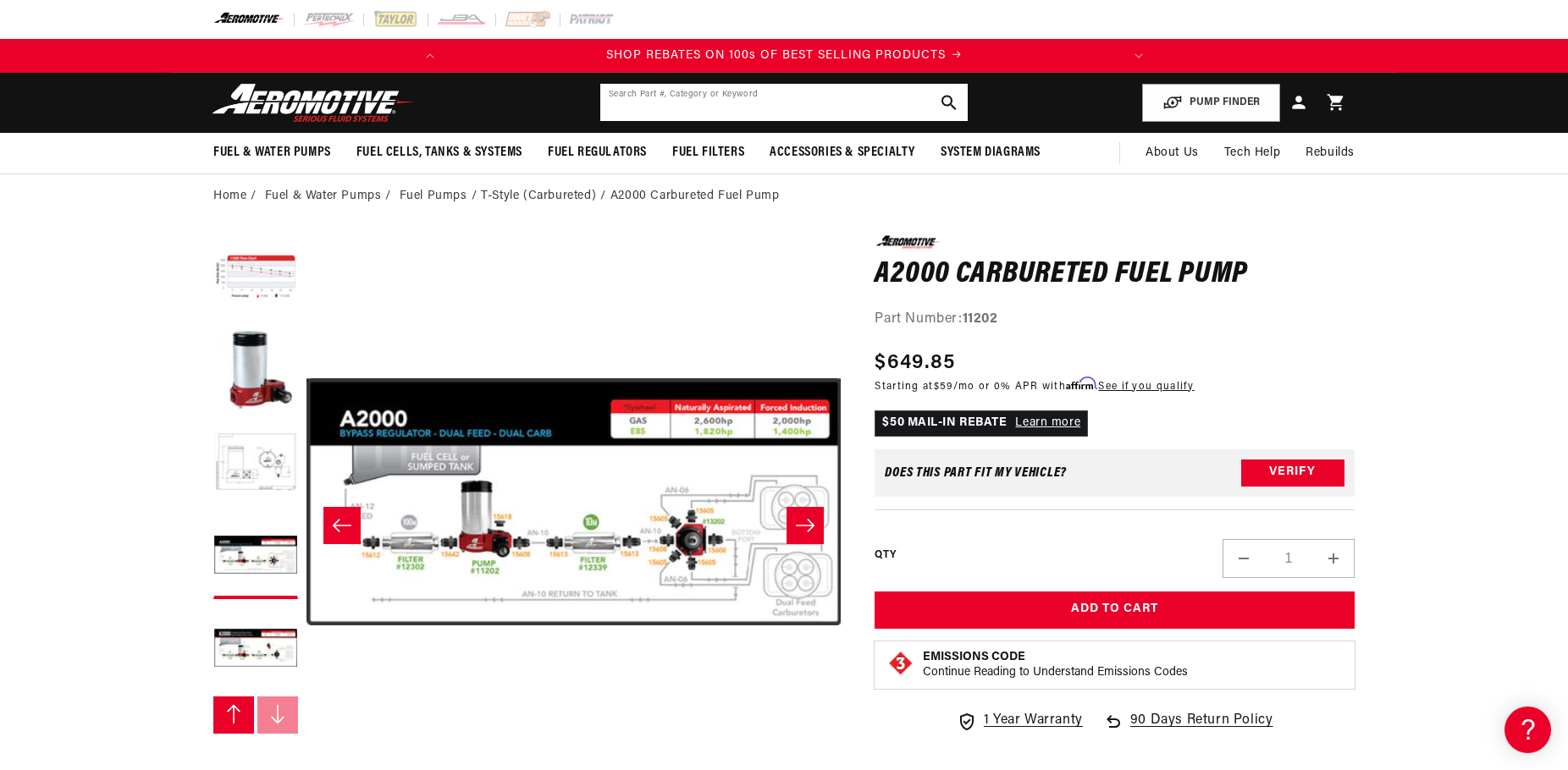 click 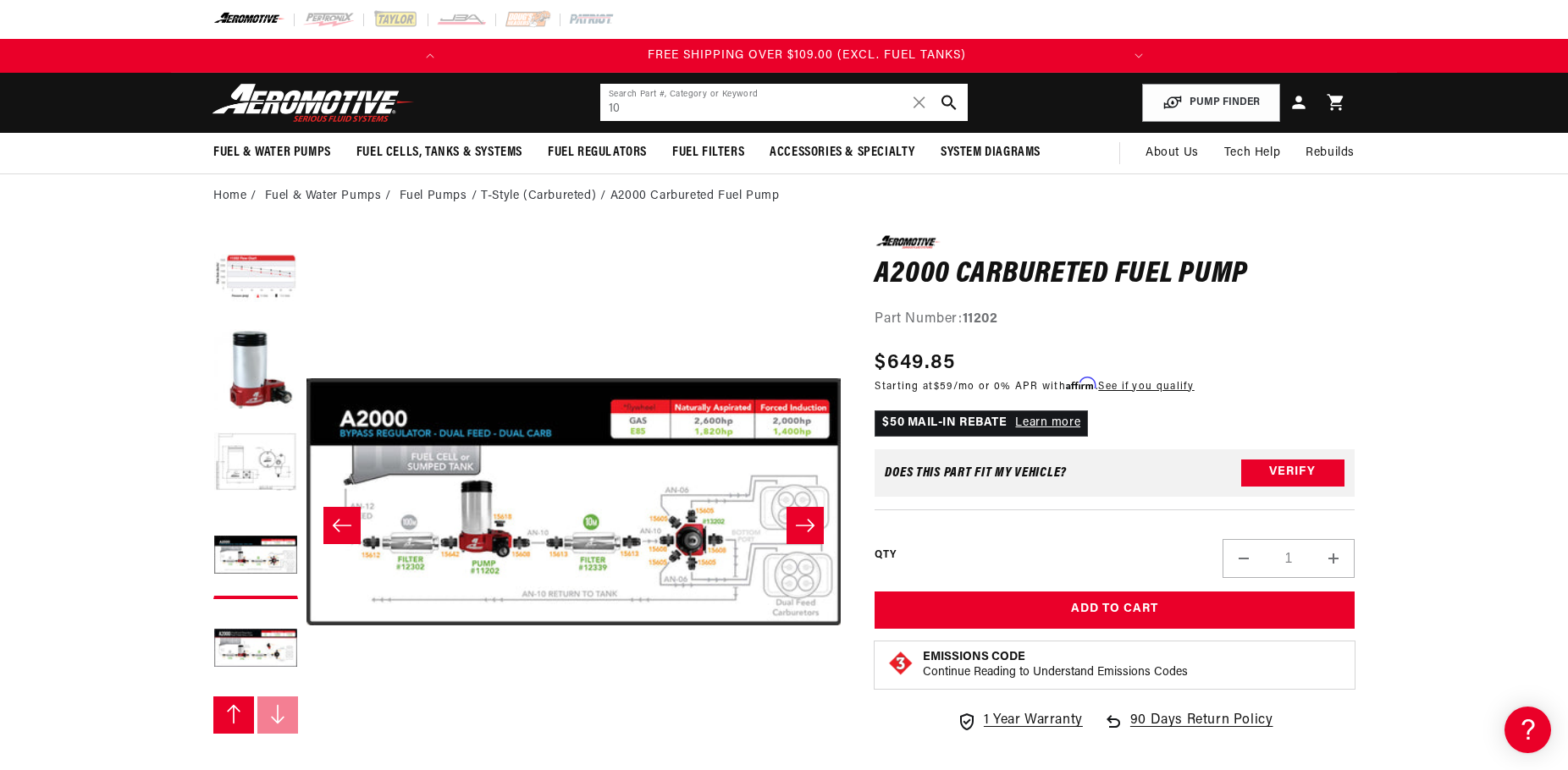 scroll, scrollTop: 0, scrollLeft: 670, axis: horizontal 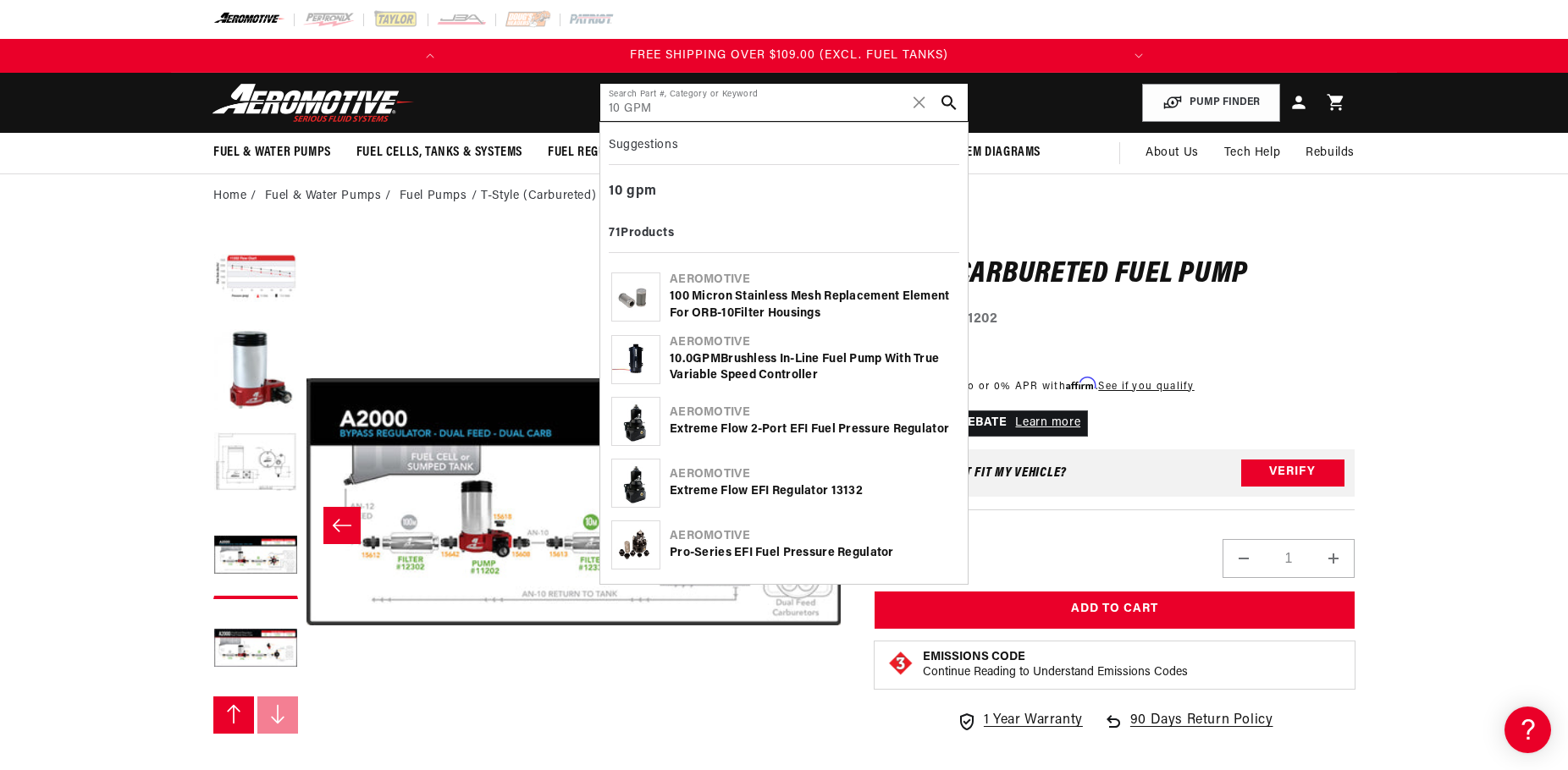 type on "10 GPM" 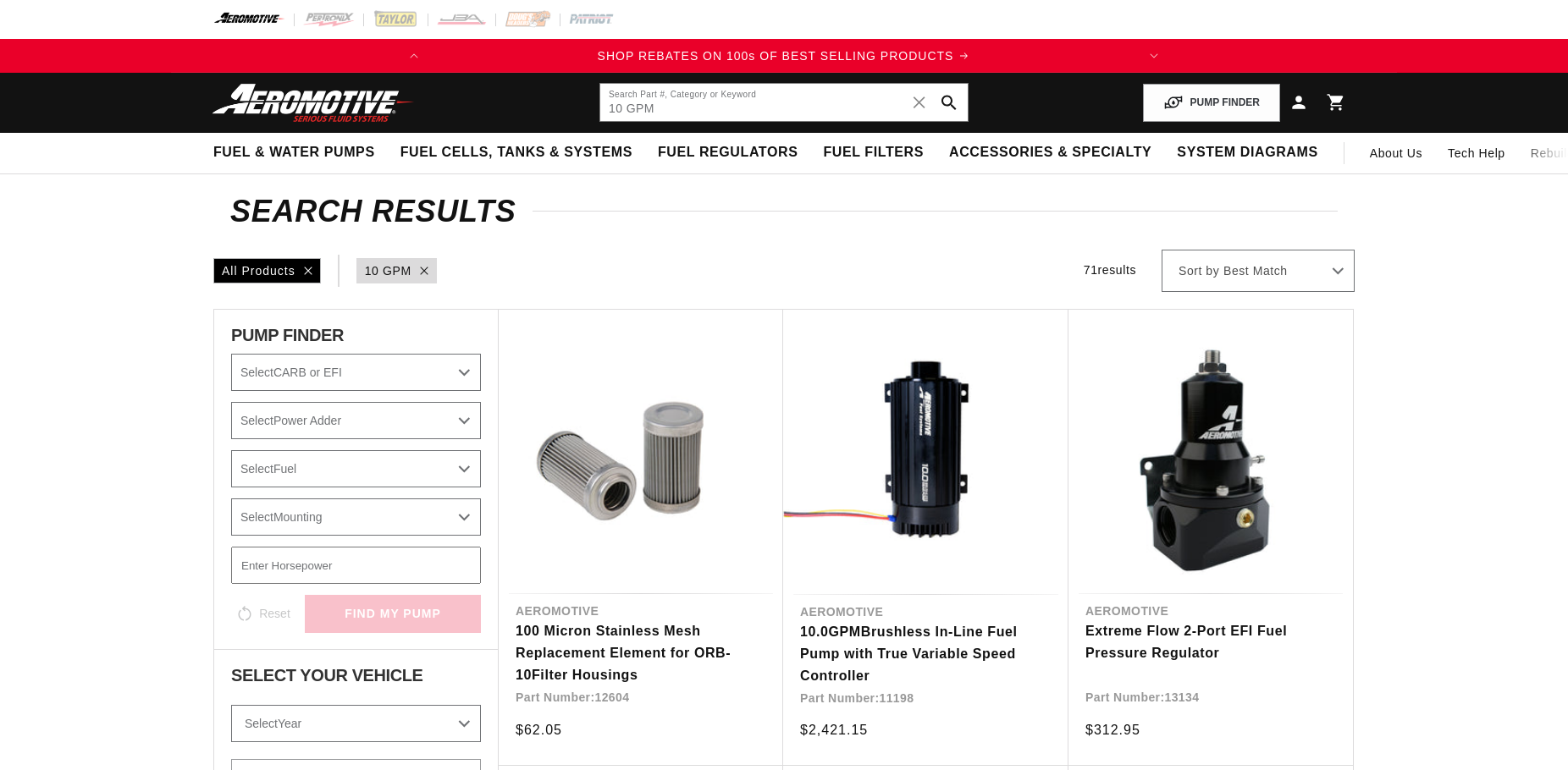 scroll, scrollTop: 0, scrollLeft: 0, axis: both 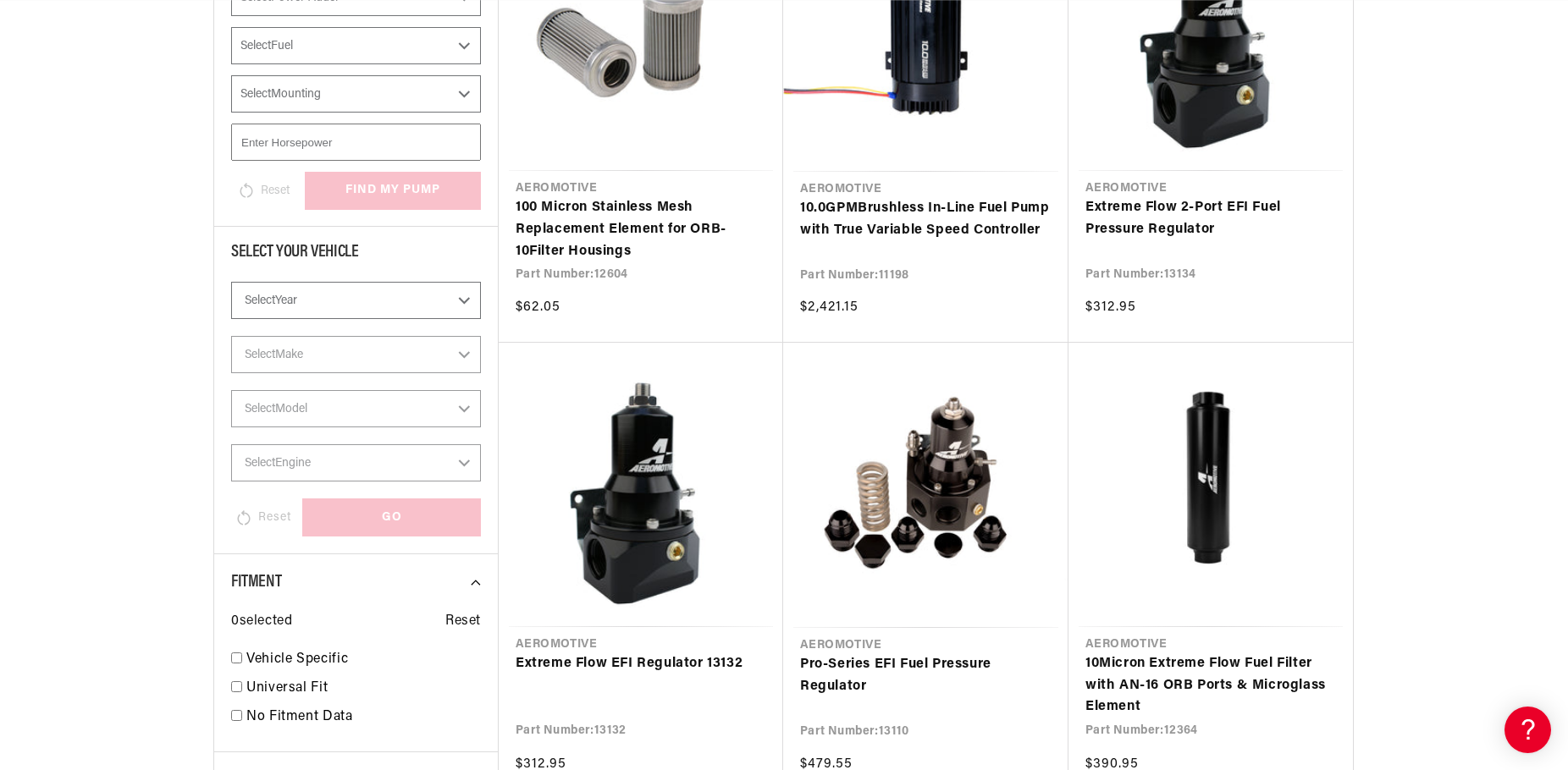 click on "Search Results
All Products
query :
10 GPM
71  results
Show Universal Parts
Sort by
Best Match Featured Name, A-Z Name, Z-A Price, Low to High Price, High to Low
Filter By
PUMP FINDER
Select  CARB or EFI
Carbureted
Fuel Injected
Select  Power Adder
No - Naturally Aspirated
Yes - Forced Induction
Select  Fuel
E85
Gas
Select  Mounting
External
In-Tank
Reset
find my pump
Select Your Vehicle
Select  Year
2023
2022
2021
2020
2019
2018
2017
2016
GO" at bounding box center [784, 1103] 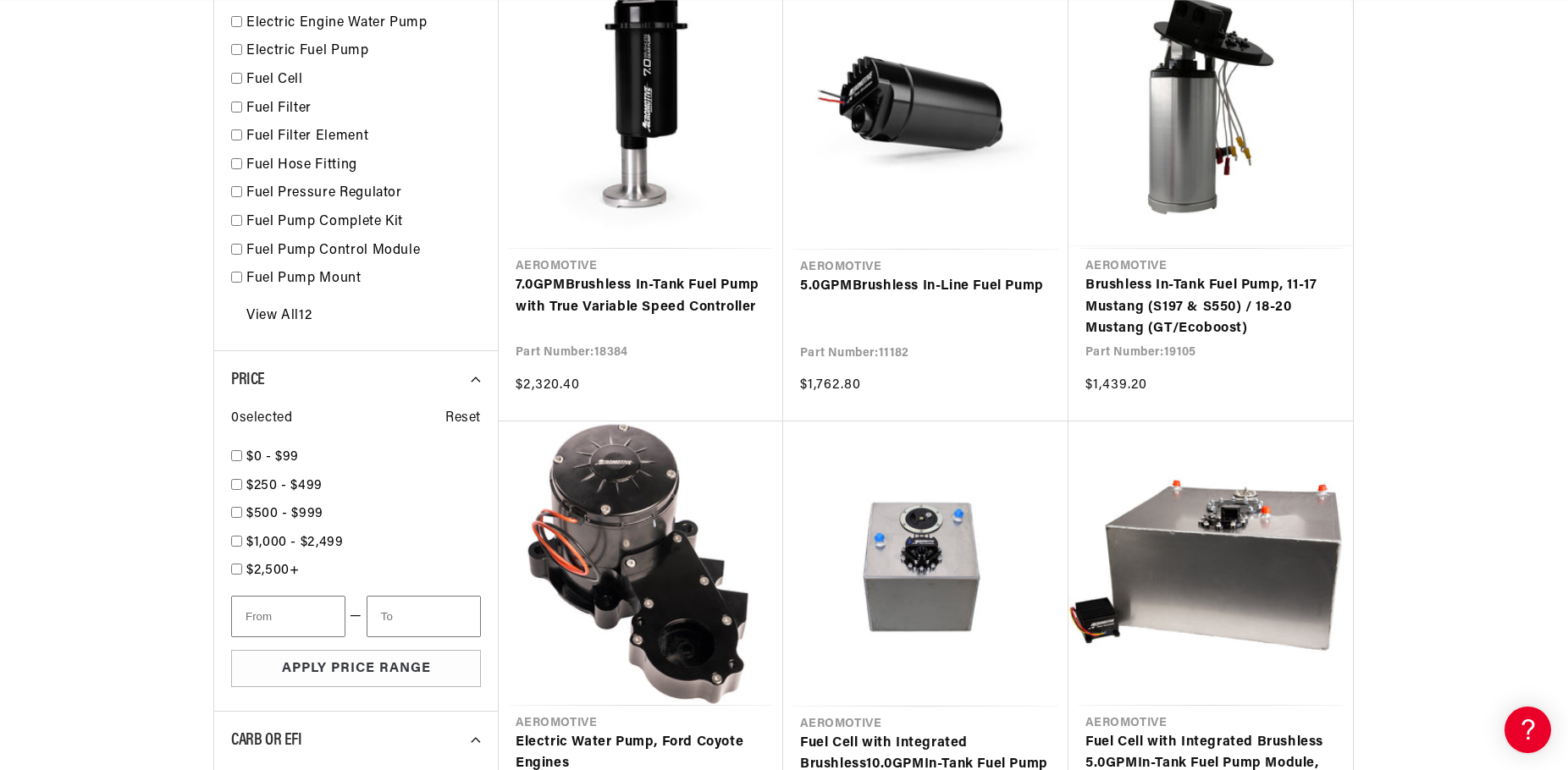 scroll, scrollTop: 1269, scrollLeft: 0, axis: vertical 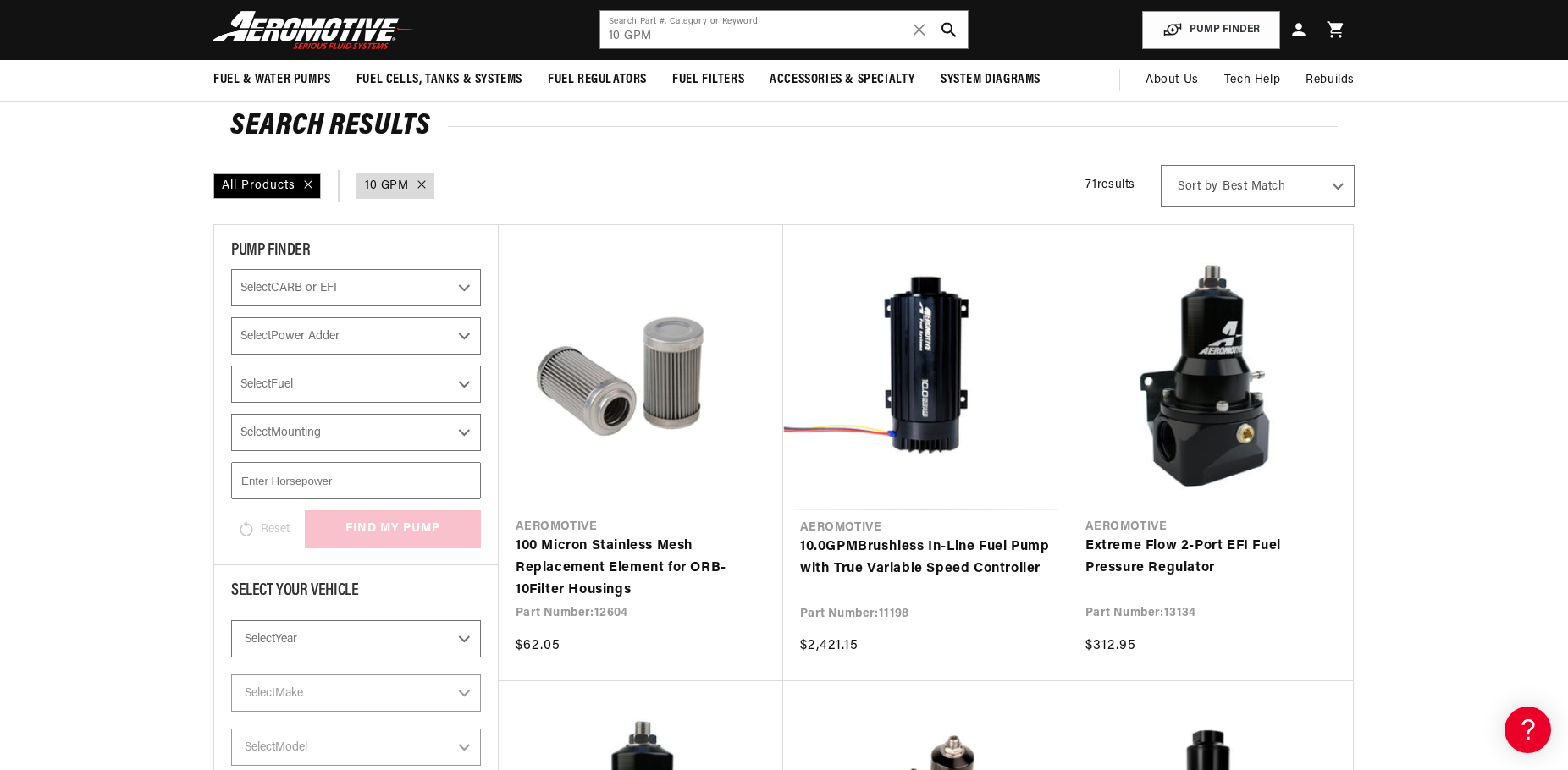 click on "Search Results
All Products
query :
10 GPM
71  results
Show Universal Parts
Sort by
Best Match Featured Name, A-Z Name, Z-A Price, Low to High Price, High to Low
Filter By
PUMP FINDER
Select  CARB or EFI
Carbureted
Fuel Injected
Select  Power Adder
No - Naturally Aspirated
Yes - Forced Induction
Select  Fuel
E85
Gas
Select  Mounting
External
In-Tank
Reset
find my pump
Select Your Vehicle
Select  Year
2023
2022
2021
2020
2019
2018
2017
2016
GO" at bounding box center [784, 2013] 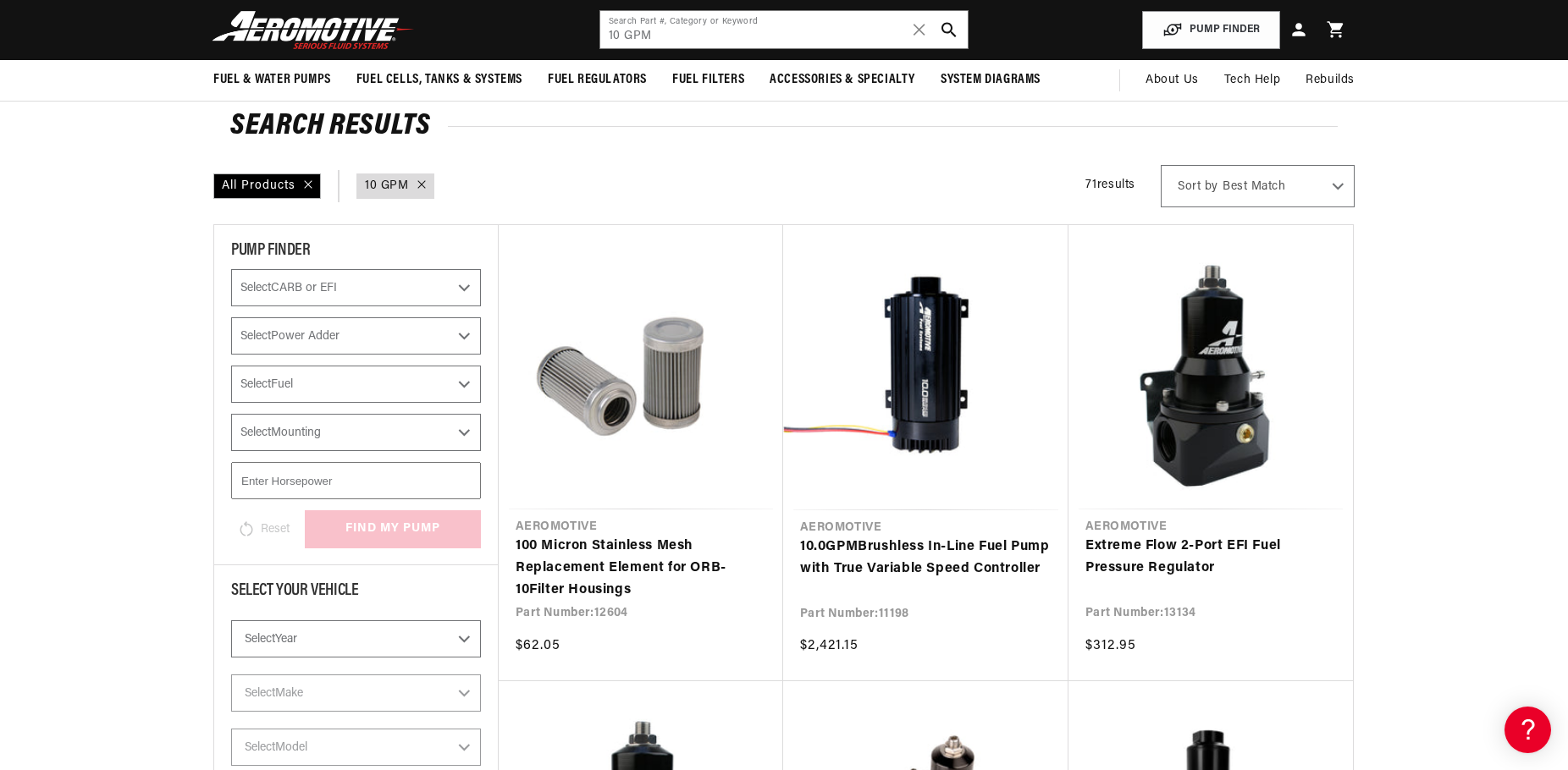 scroll, scrollTop: 0, scrollLeft: 670, axis: horizontal 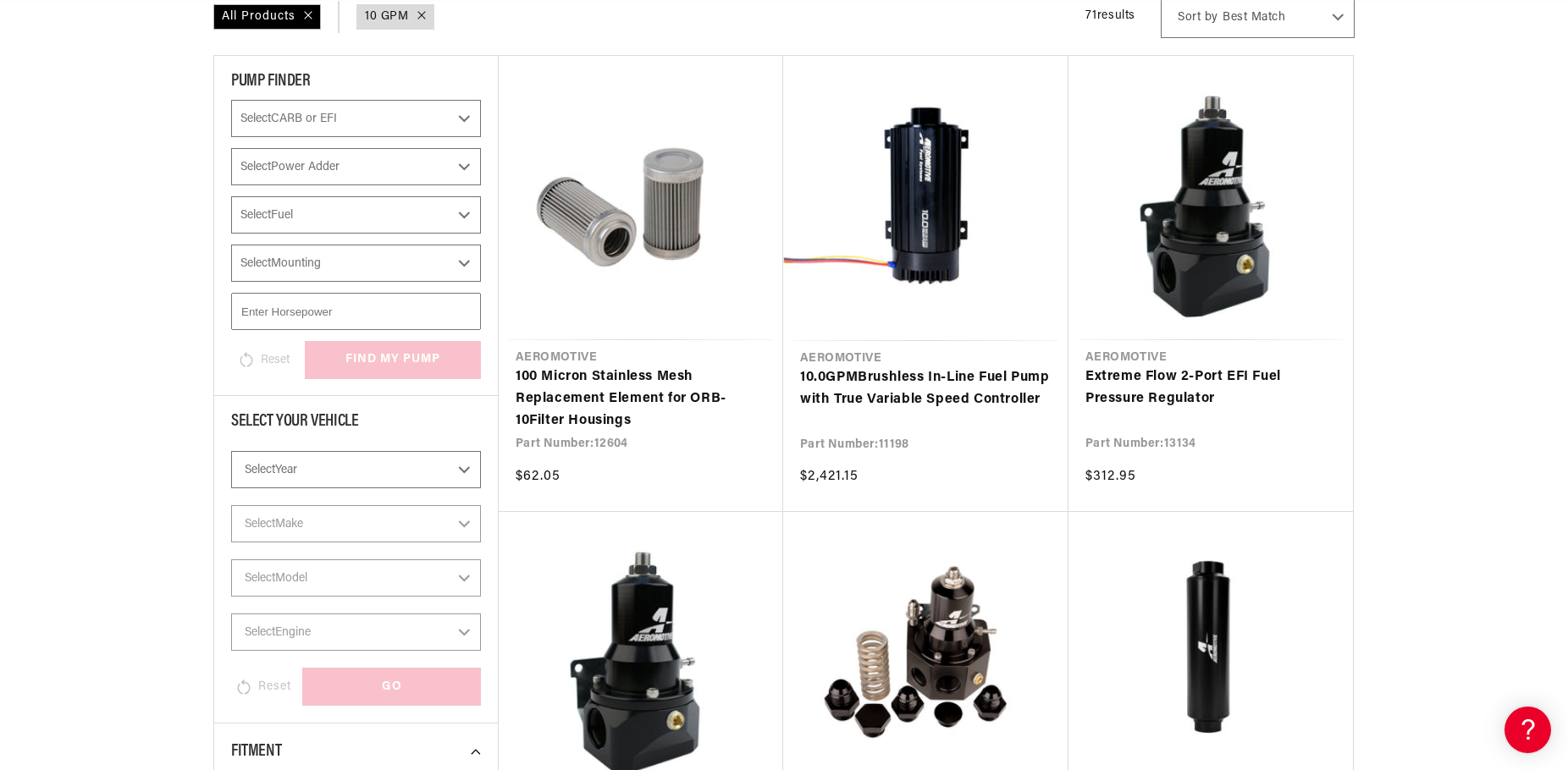click on "Search Results
All Products
query :
10 GPM
71  results
Show Universal Parts
Sort by
Best Match Featured Name, A-Z Name, Z-A Price, Low to High Price, High to Low
Filter By
PUMP FINDER
Select  CARB or EFI
Carbureted
Fuel Injected
Select  Power Adder
No - Naturally Aspirated
Yes - Forced Induction
Select  Fuel
E85
Gas
Select  Mounting
External
In-Tank
Reset
find my pump
Select Your Vehicle
Select  Year
2023
2022
2021
2020
2019
2018
2017
2016
GO" at bounding box center [784, 1844] 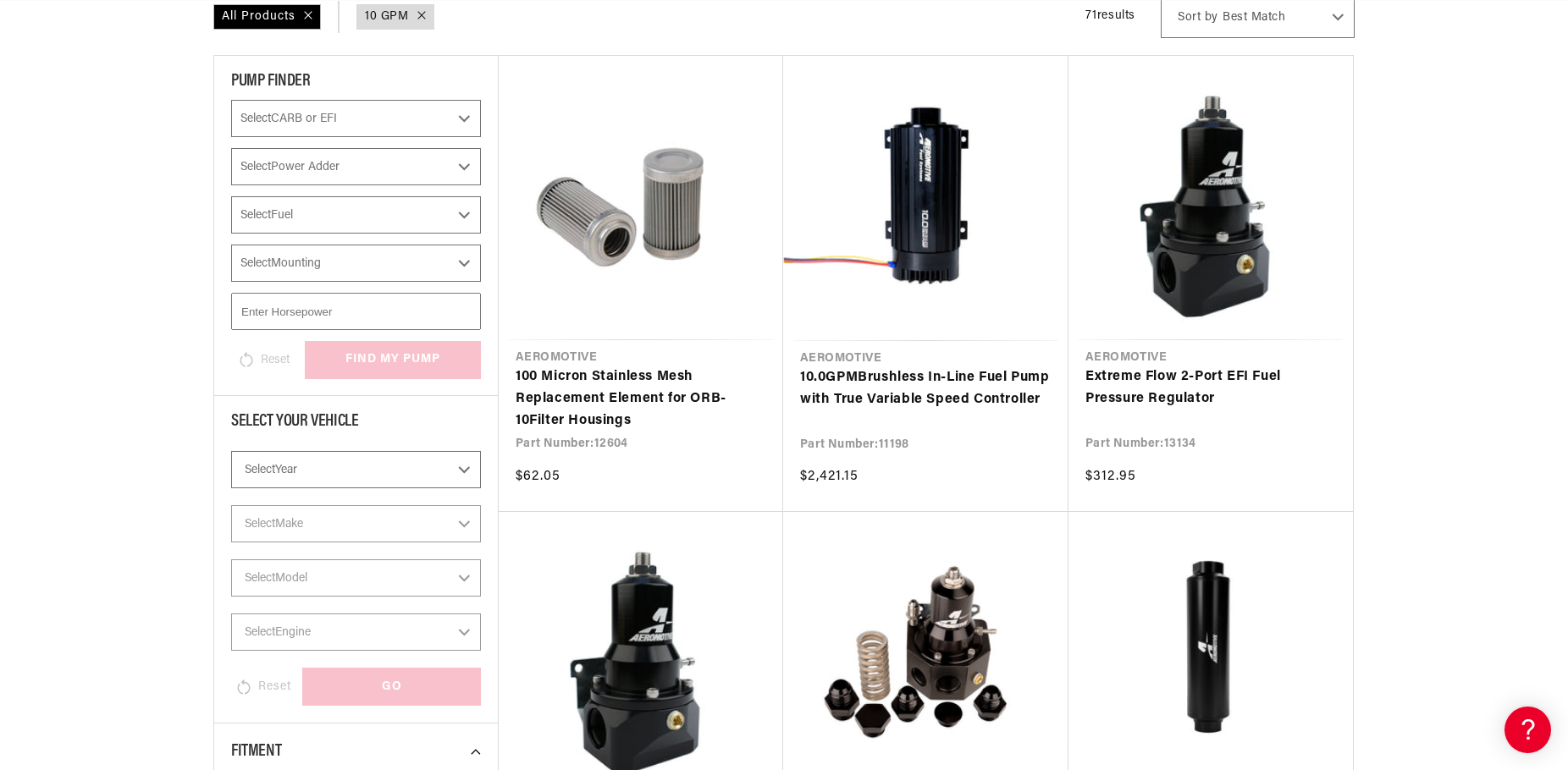 scroll, scrollTop: 0, scrollLeft: 670, axis: horizontal 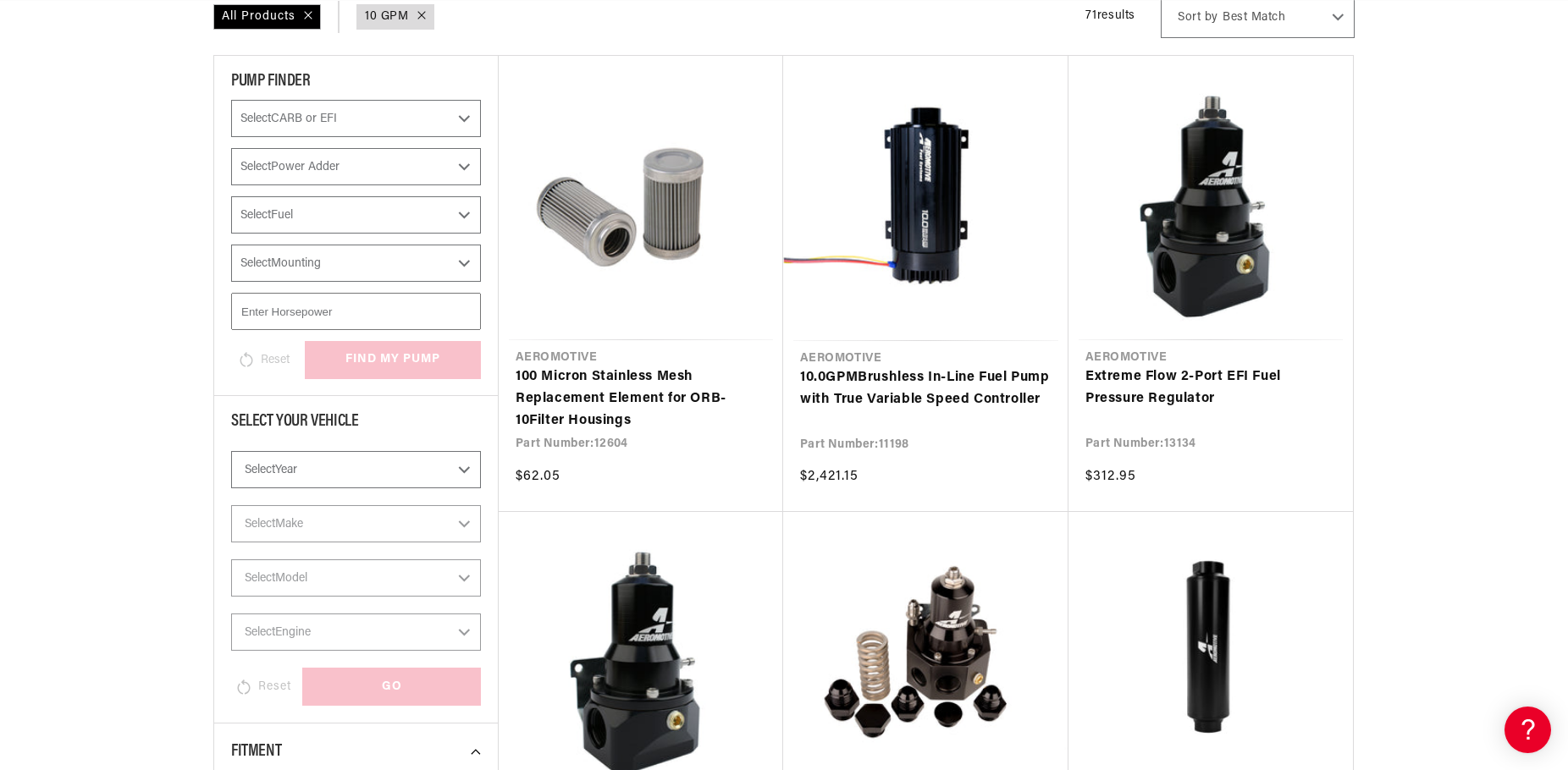 click on "Search Results
All Products
query :
10 GPM
71  results
Show Universal Parts
Sort by
Best Match Featured Name, A-Z Name, Z-A Price, Low to High Price, High to Low
Filter By
PUMP FINDER
Select  CARB or EFI
Carbureted
Fuel Injected
Select  Power Adder
No - Naturally Aspirated
Yes - Forced Induction
Select  Fuel
E85
Gas
Select  Mounting
External
In-Tank
Reset
find my pump
Select Your Vehicle
Select  Year
[YEAR]
[YEAR]
[YEAR]
[YEAR]
[YEAR]
[YEAR]
[YEAR]
[YEAR]
GO" at bounding box center (784, 1844) 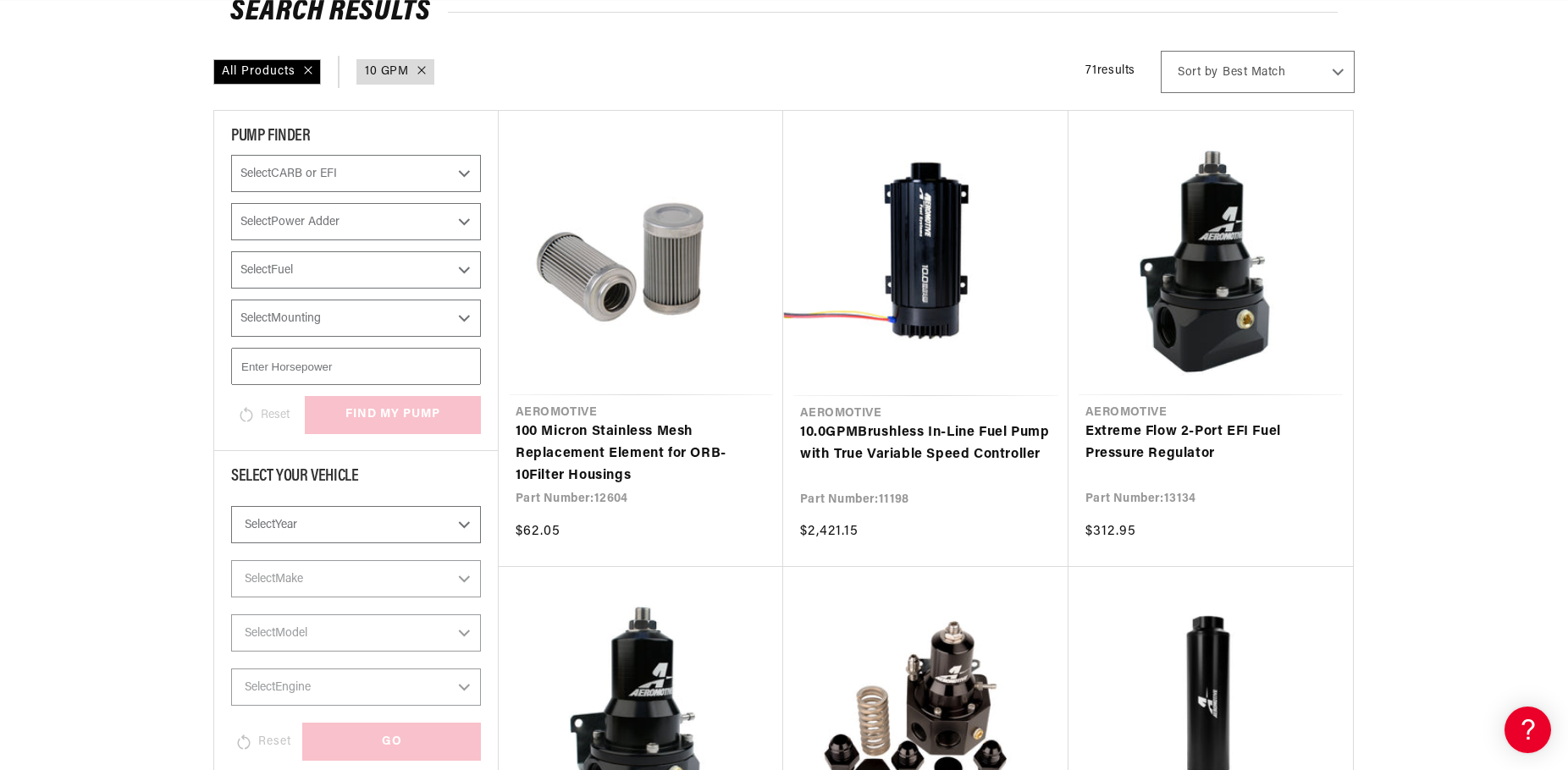 scroll, scrollTop: 0, scrollLeft: 0, axis: both 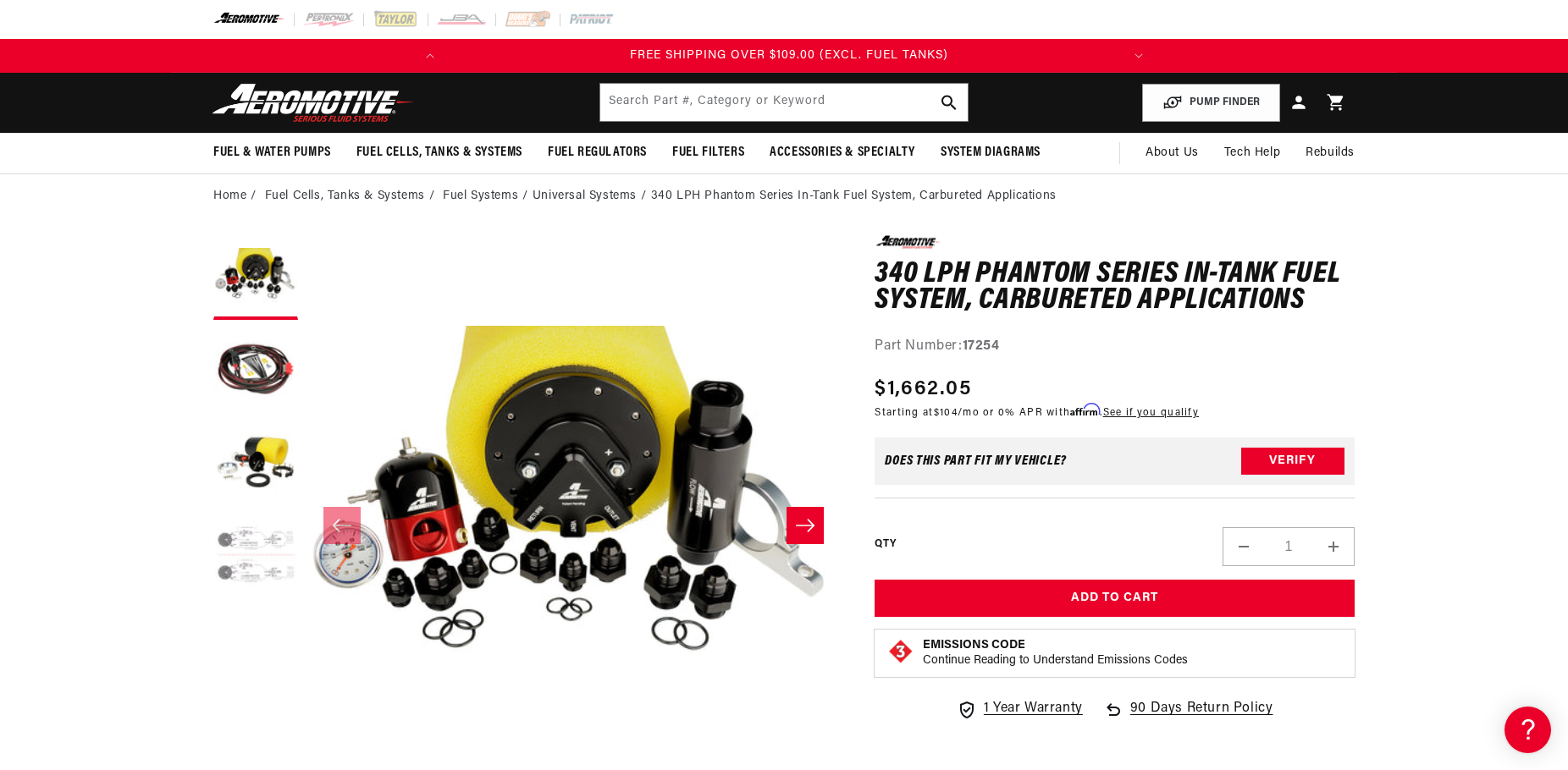 click on "Home
Fuel Cells, Tanks & Systems
Fuel Systems Universal Systems
340 LPH Phantom Series In-Tank Fuel System, Carbureted Applications
0.0 star rating      Write a review
340 LPH Phantom Series In-Tank Fuel System, Carbureted Applications
340 LPH Phantom Series In-Tank Fuel System, Carbureted Applications
0.0 star rating      Write a review
Part Number:  17254
Skip to product information" at bounding box center (784, 1226) 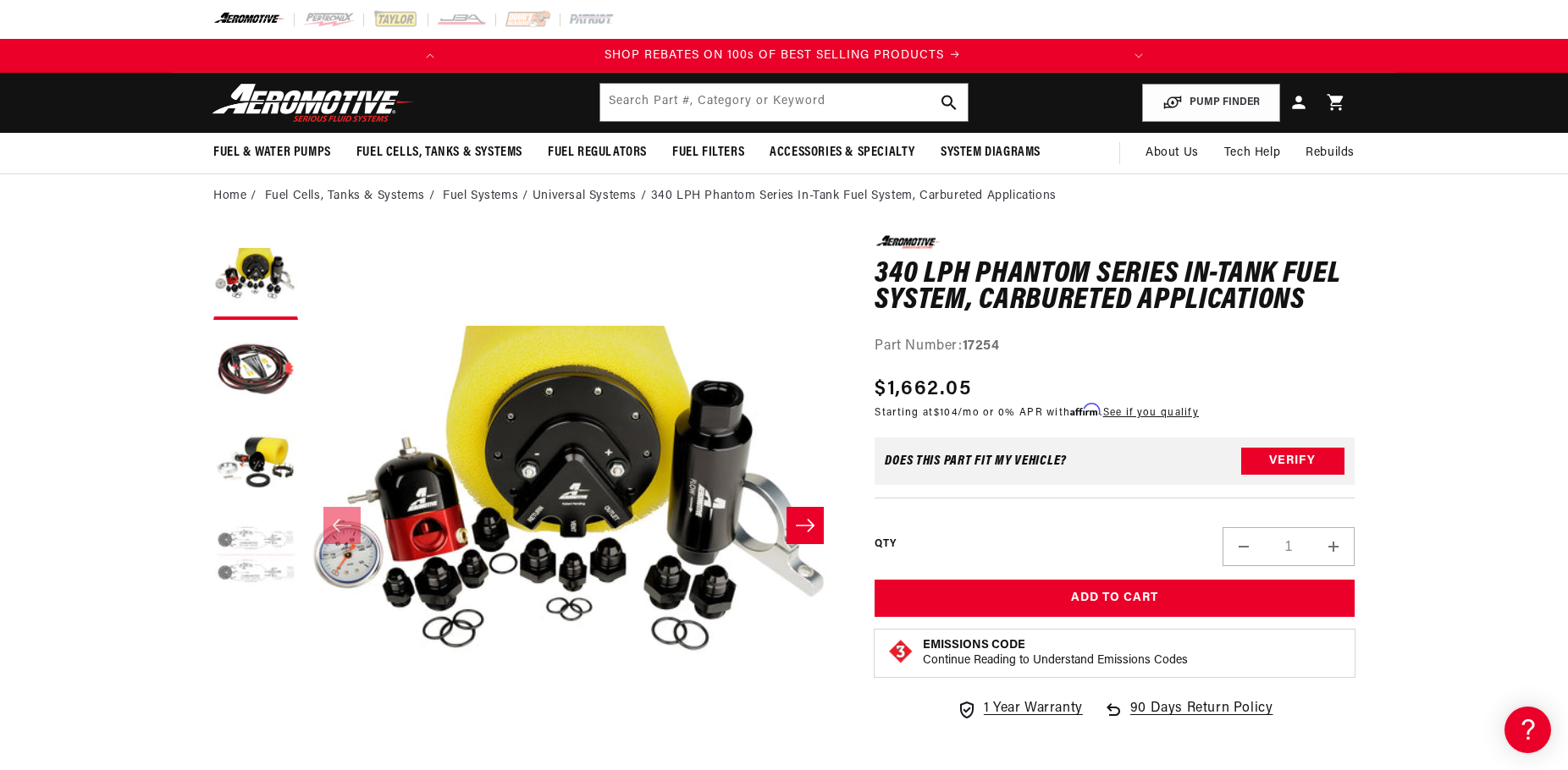 scroll, scrollTop: 0, scrollLeft: 0, axis: both 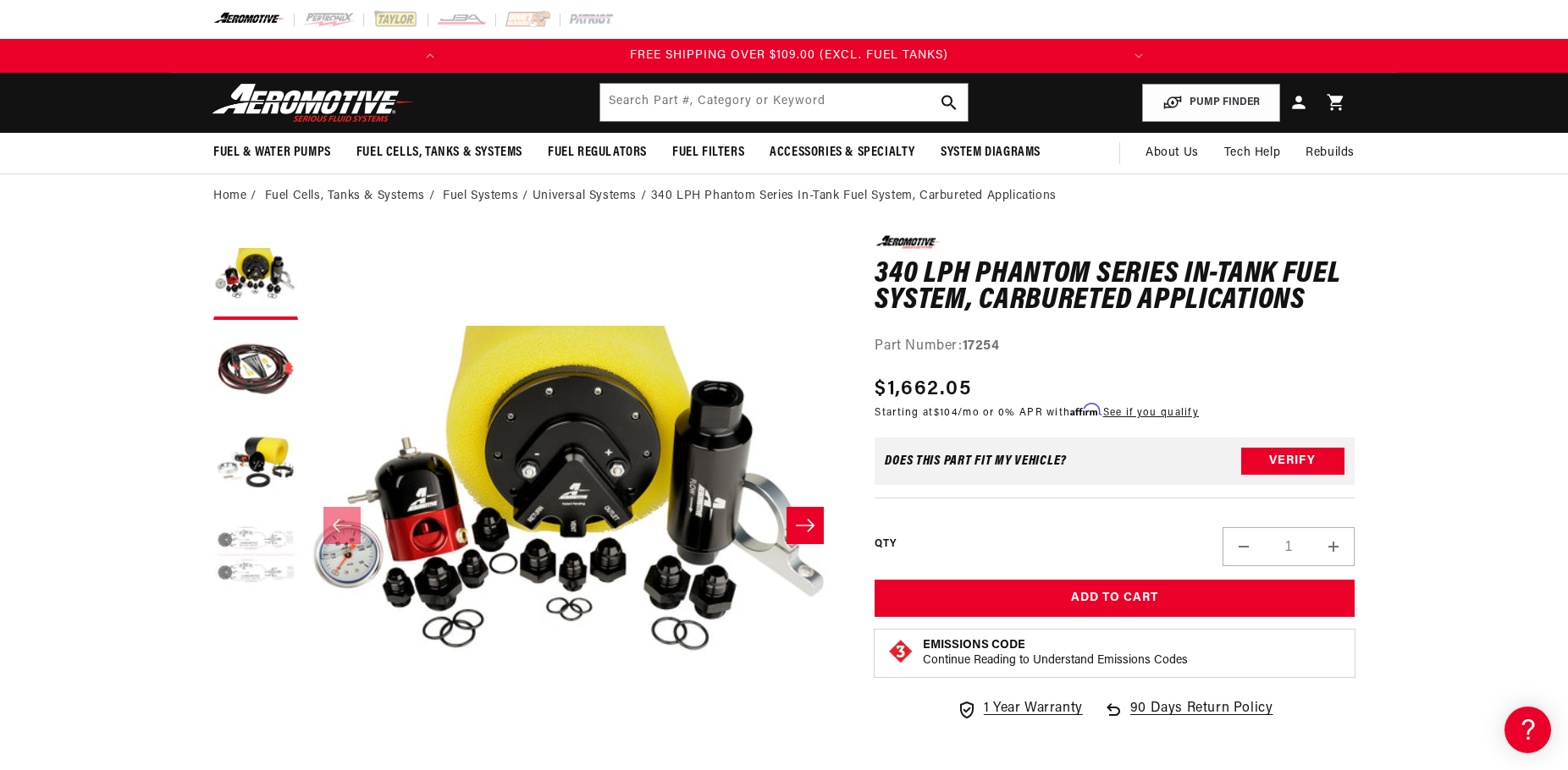 click at bounding box center (313, 102) 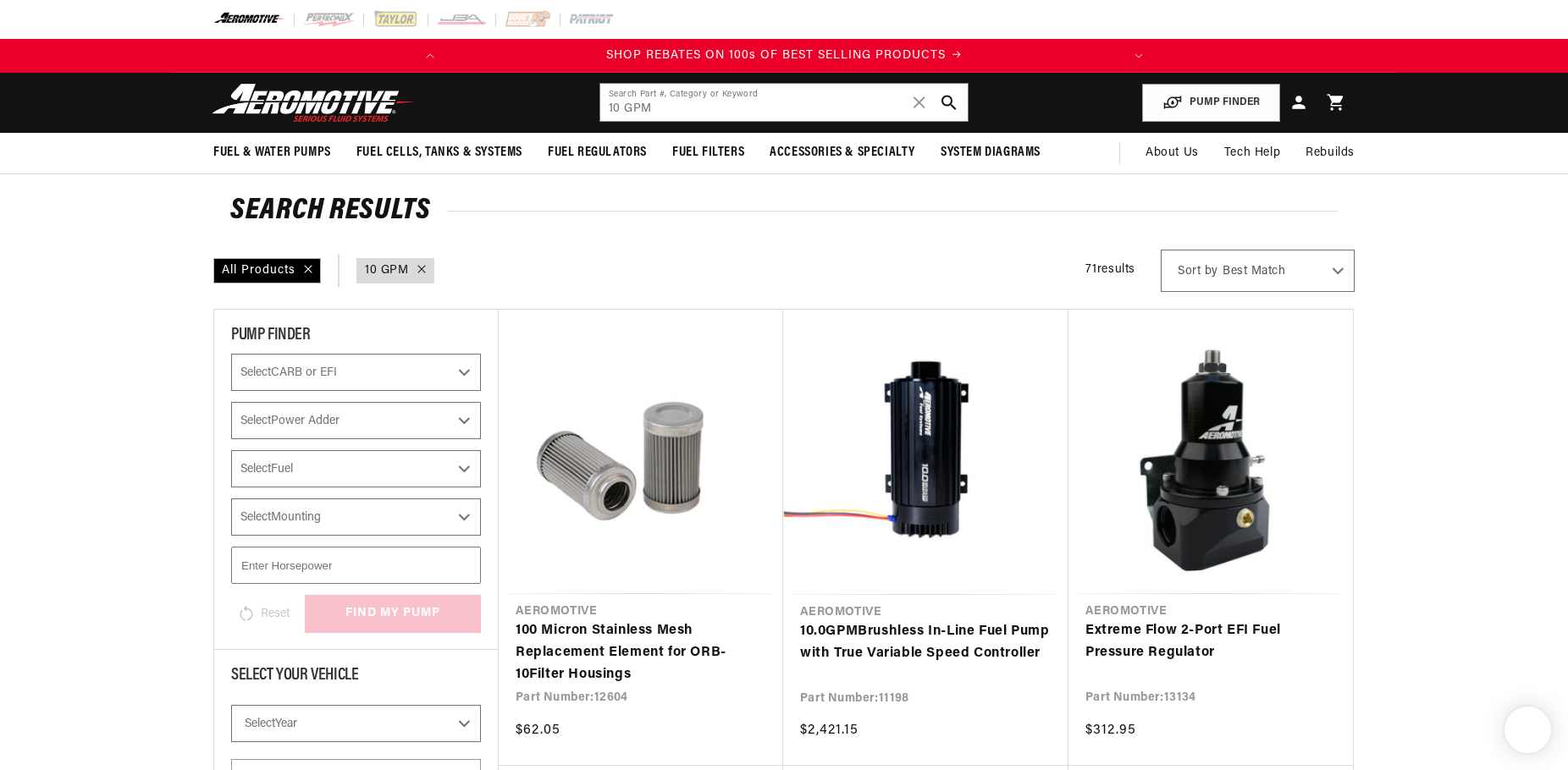 scroll, scrollTop: 169, scrollLeft: 0, axis: vertical 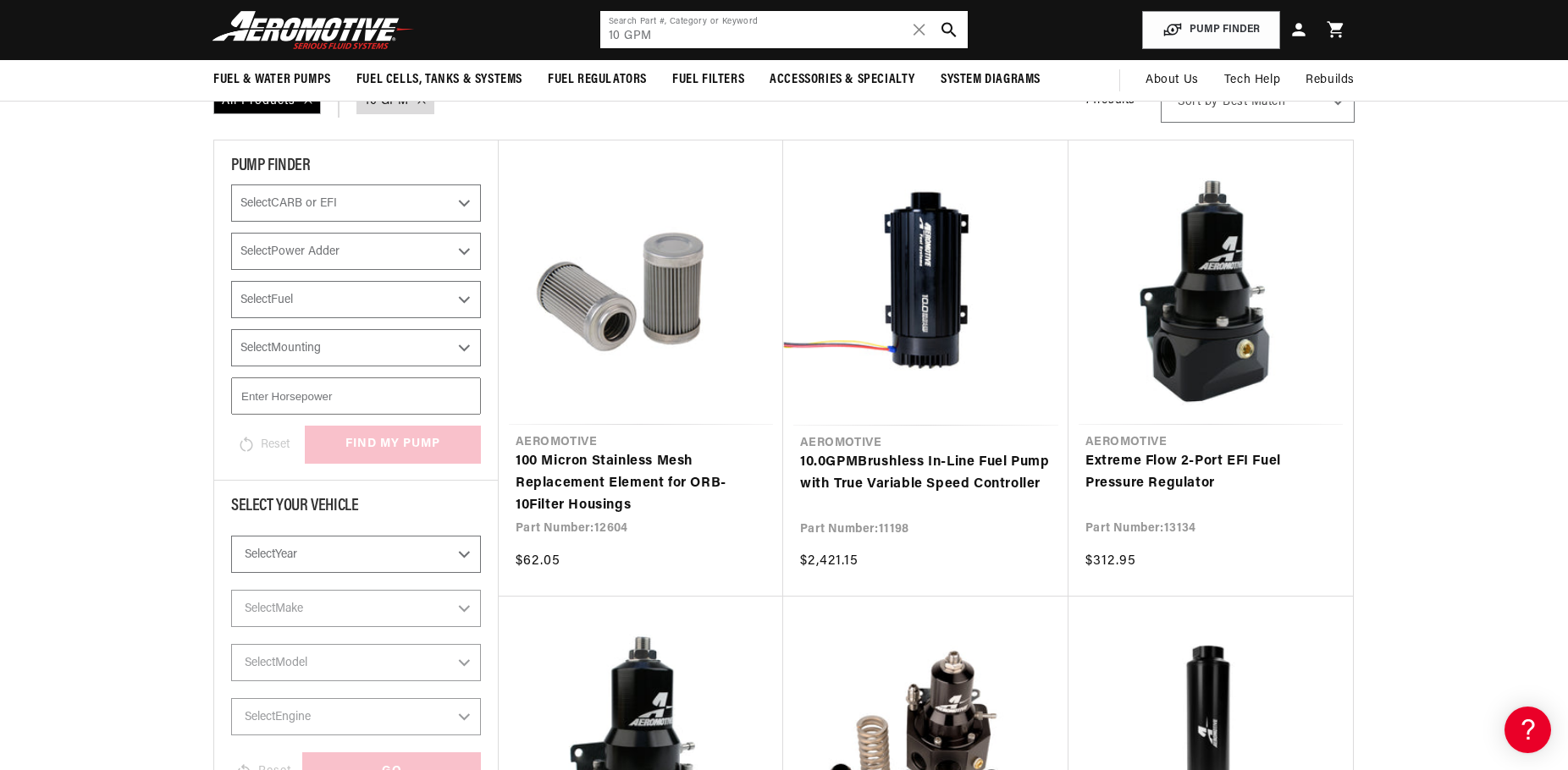 click on "10 GPM" 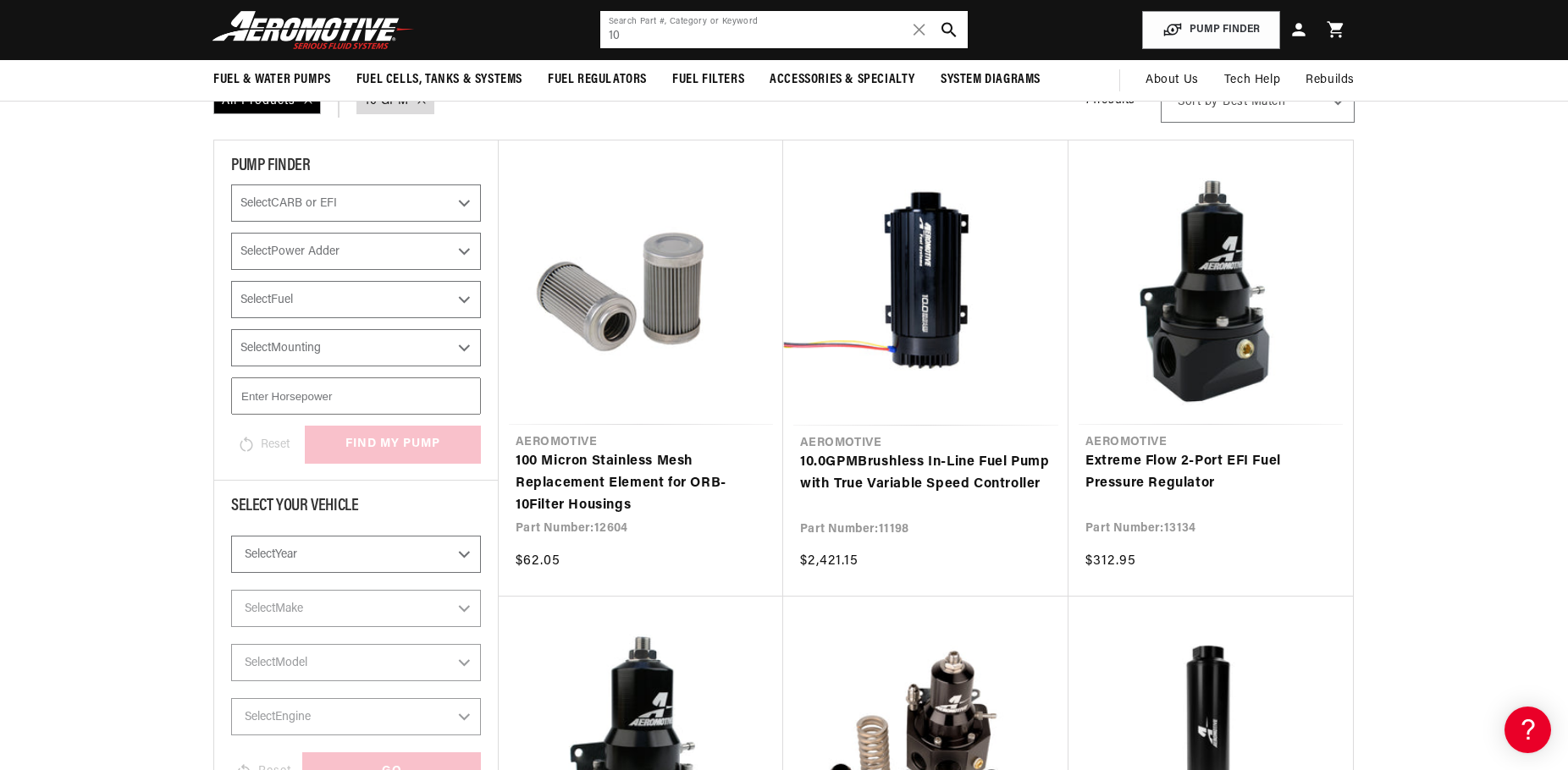 type on "1" 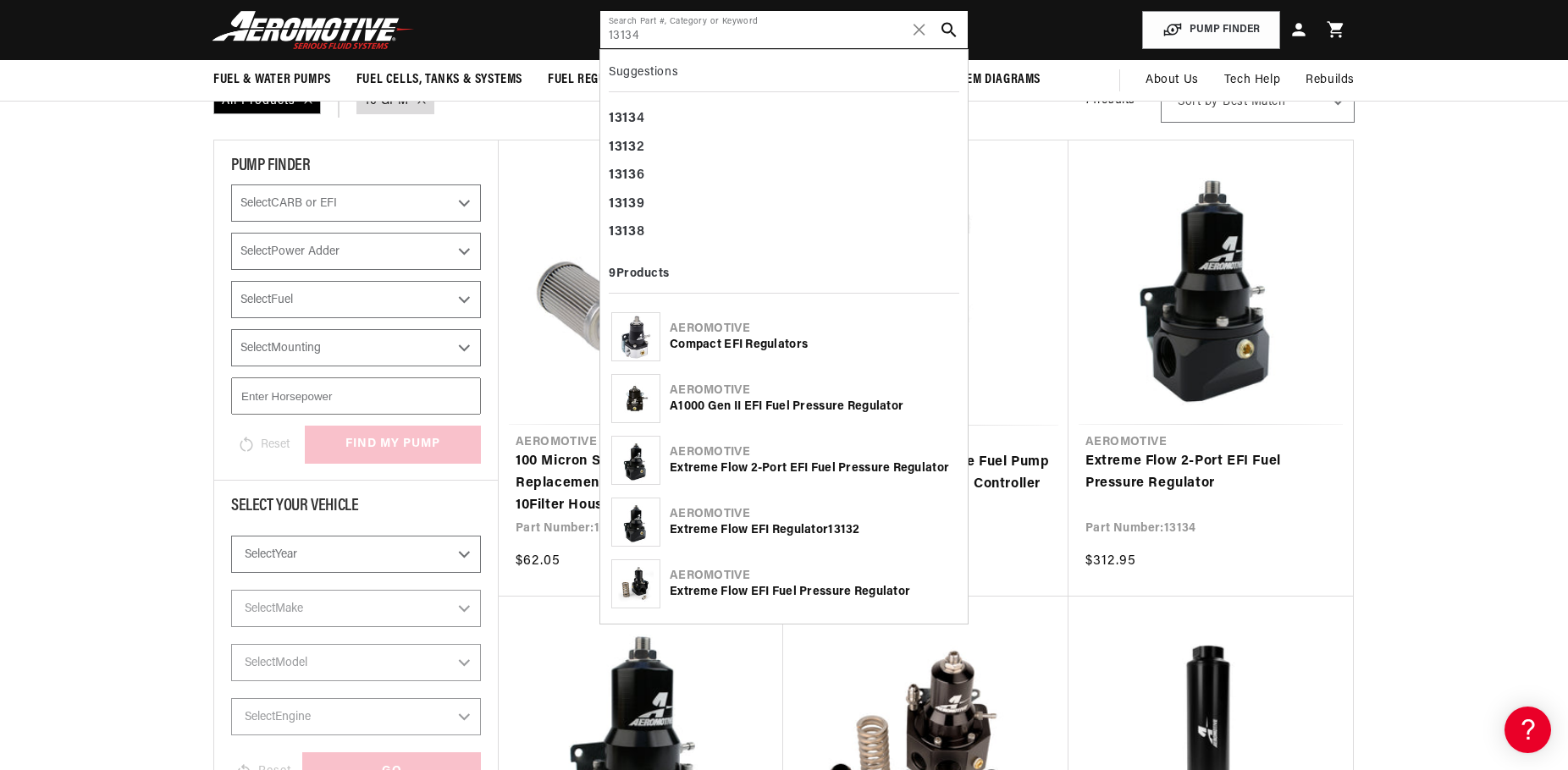 type on "13134" 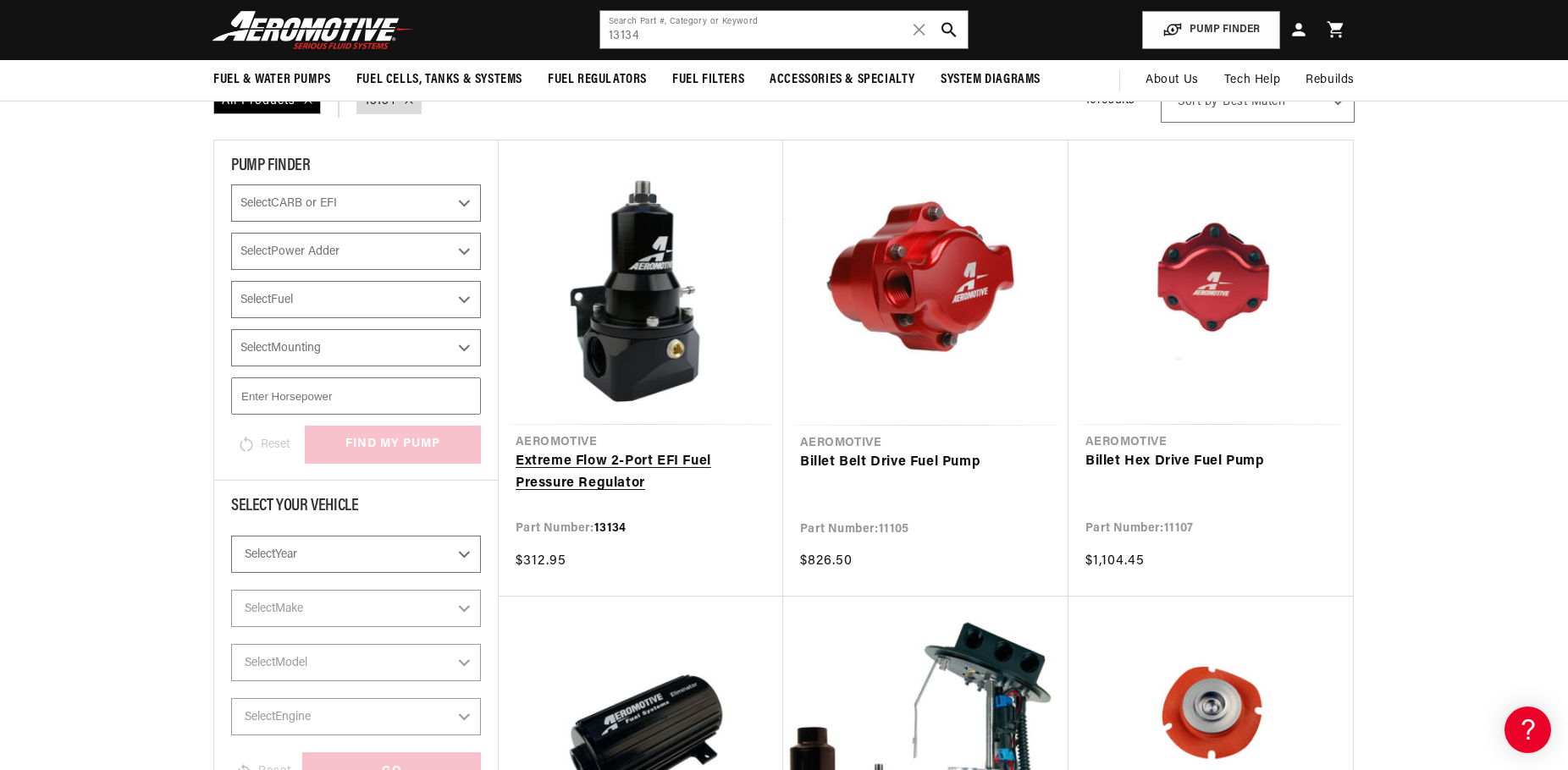 click on "Extreme Flow 2-Port EFI Fuel Pressure Regulator" at bounding box center [641, 472] 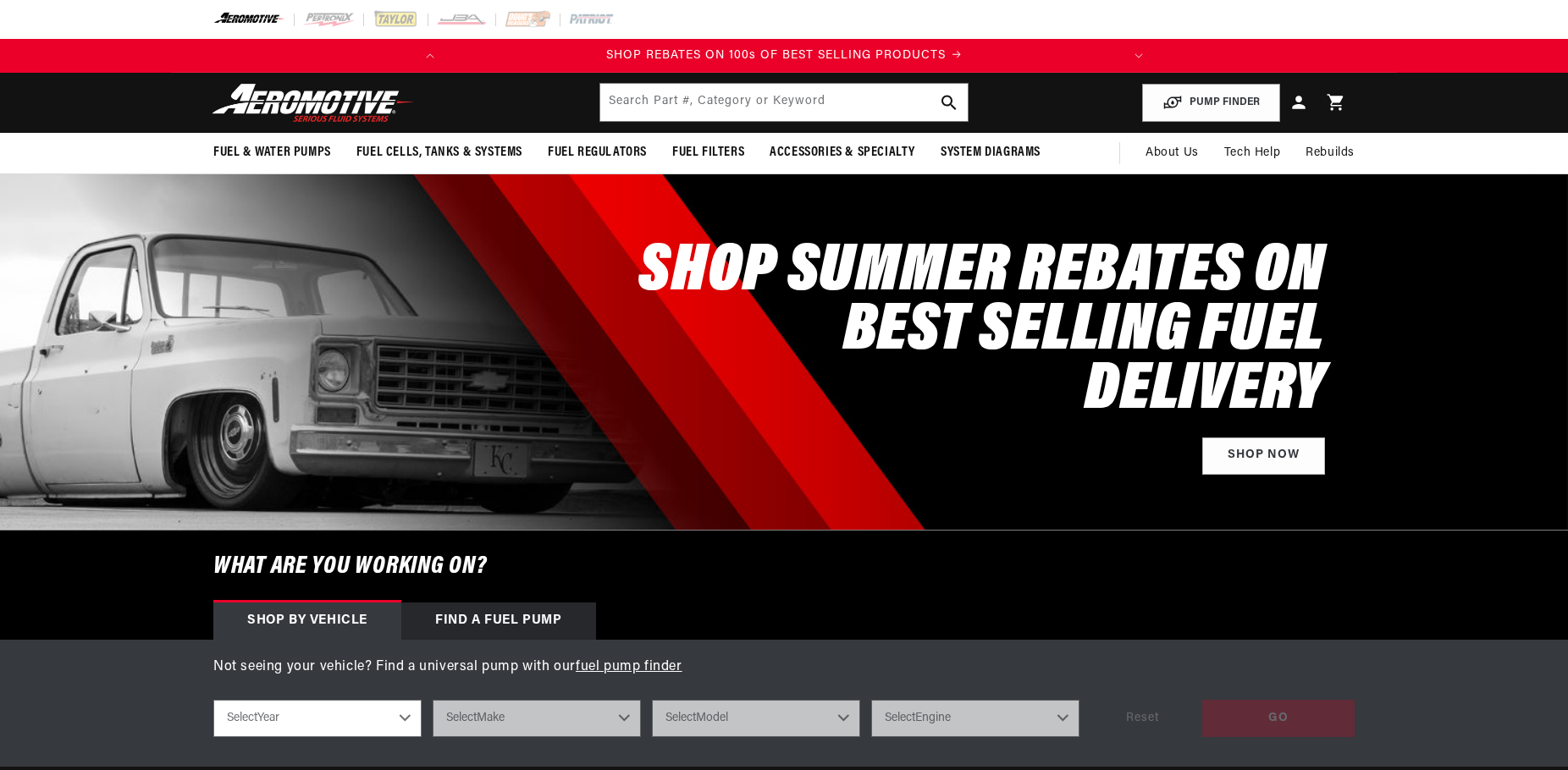 scroll, scrollTop: 0, scrollLeft: 0, axis: both 